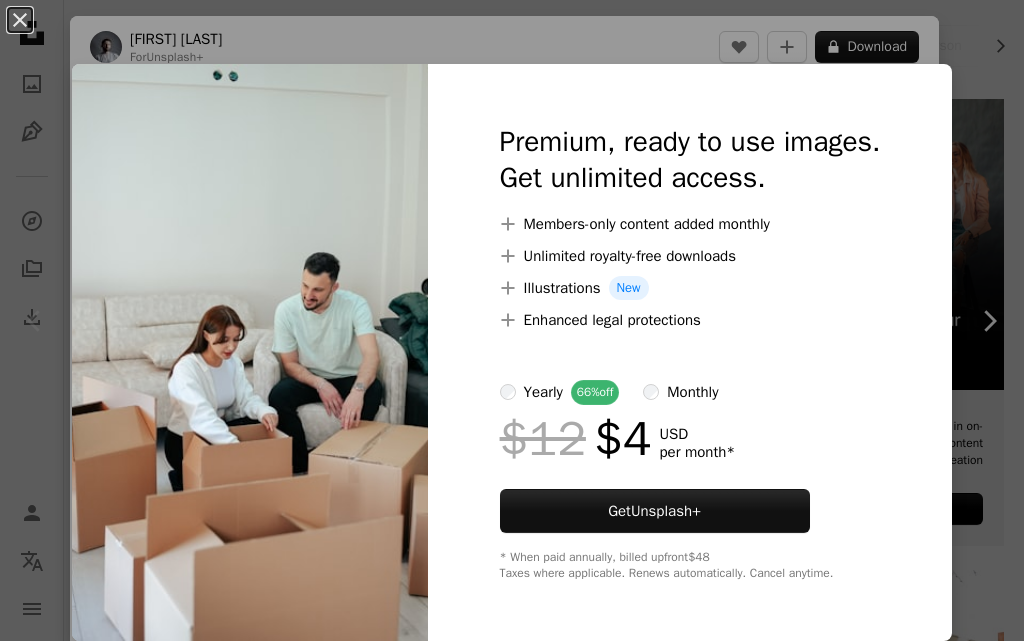 scroll, scrollTop: 400, scrollLeft: 0, axis: vertical 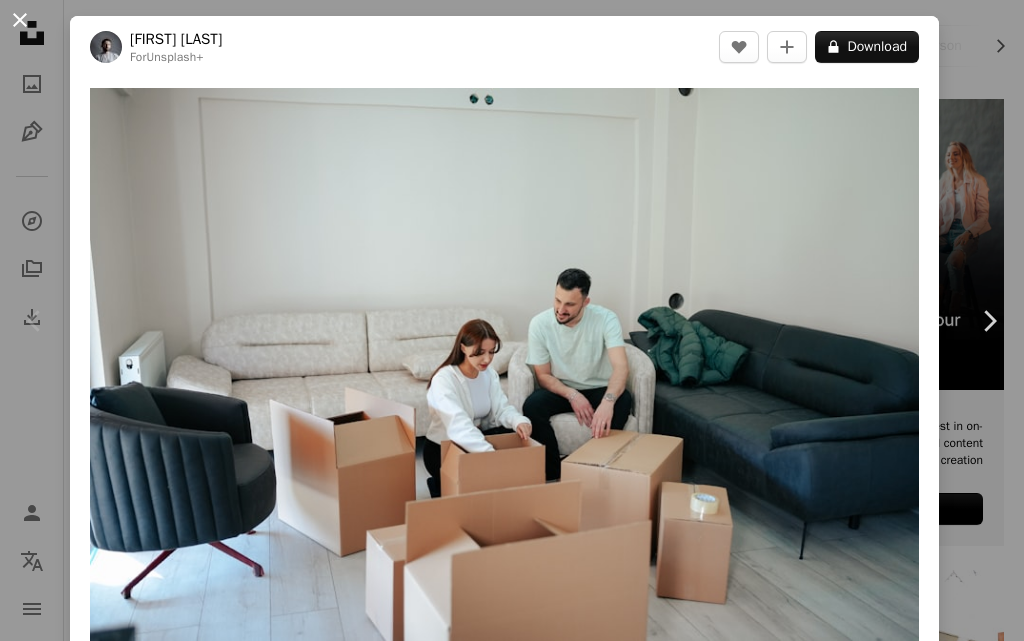click on "An X shape" at bounding box center (20, 20) 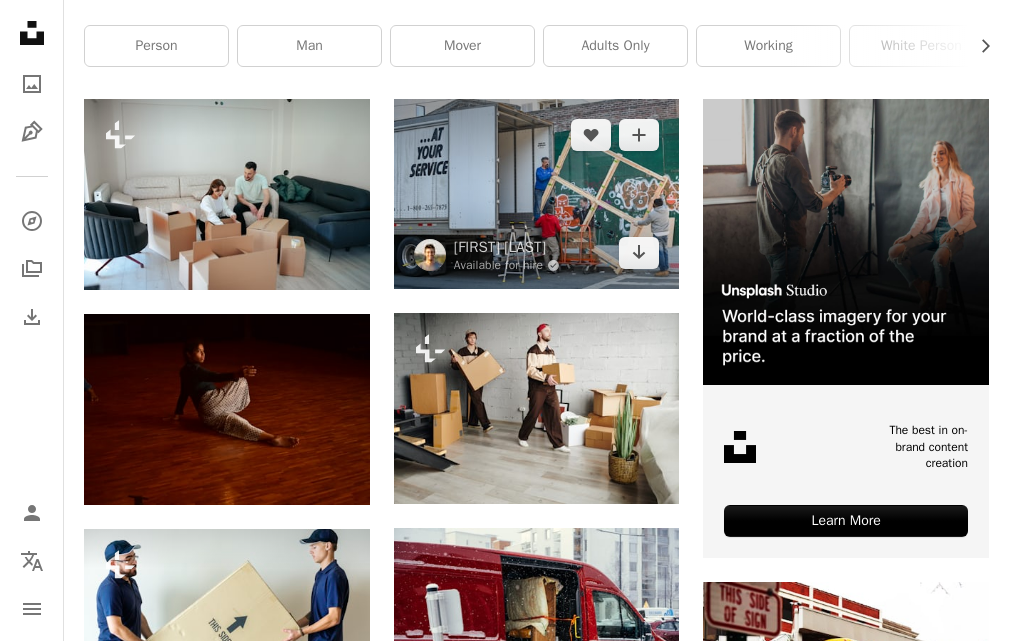 click at bounding box center [537, 194] 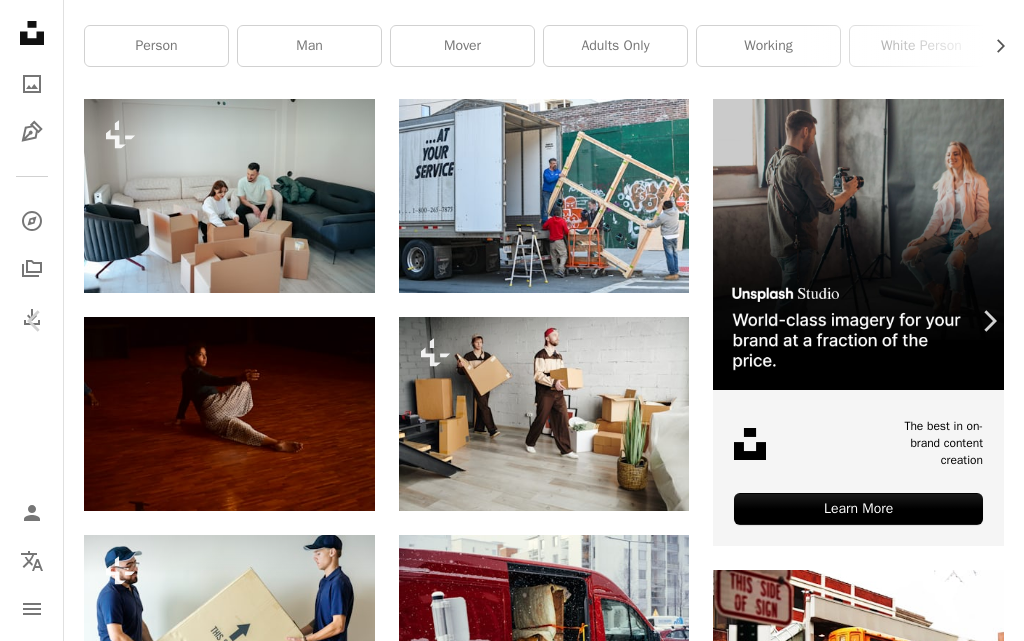 scroll, scrollTop: 100, scrollLeft: 0, axis: vertical 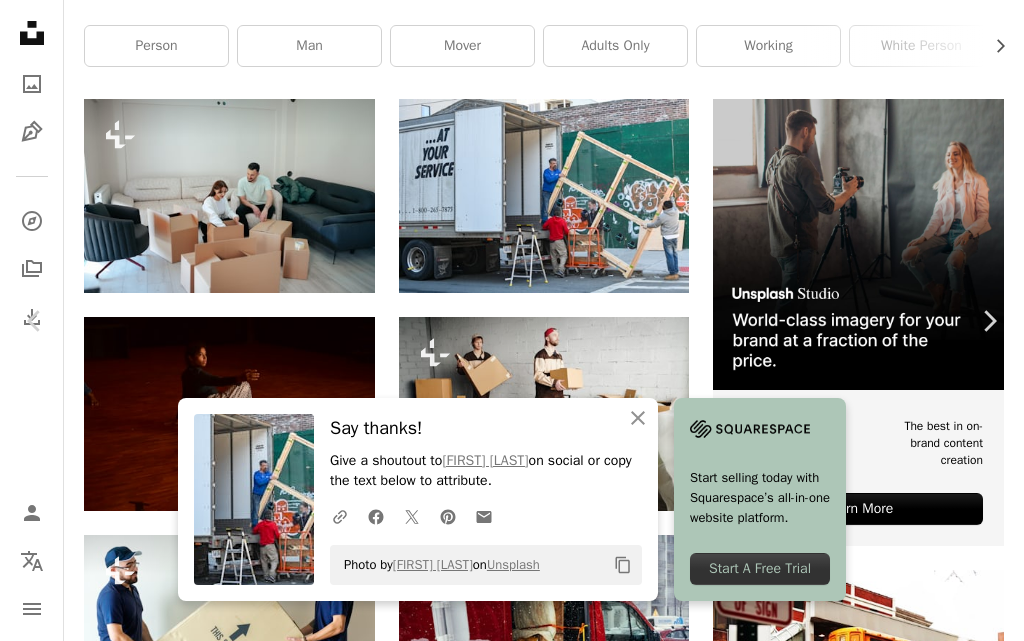 click on "An X shape" at bounding box center (20, 20) 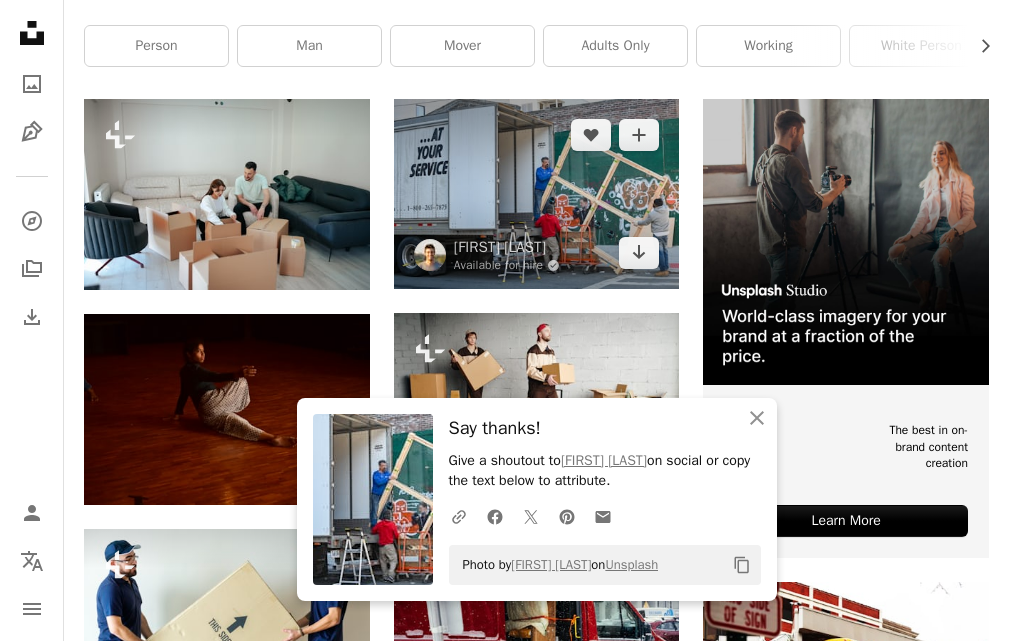 scroll, scrollTop: 0, scrollLeft: 0, axis: both 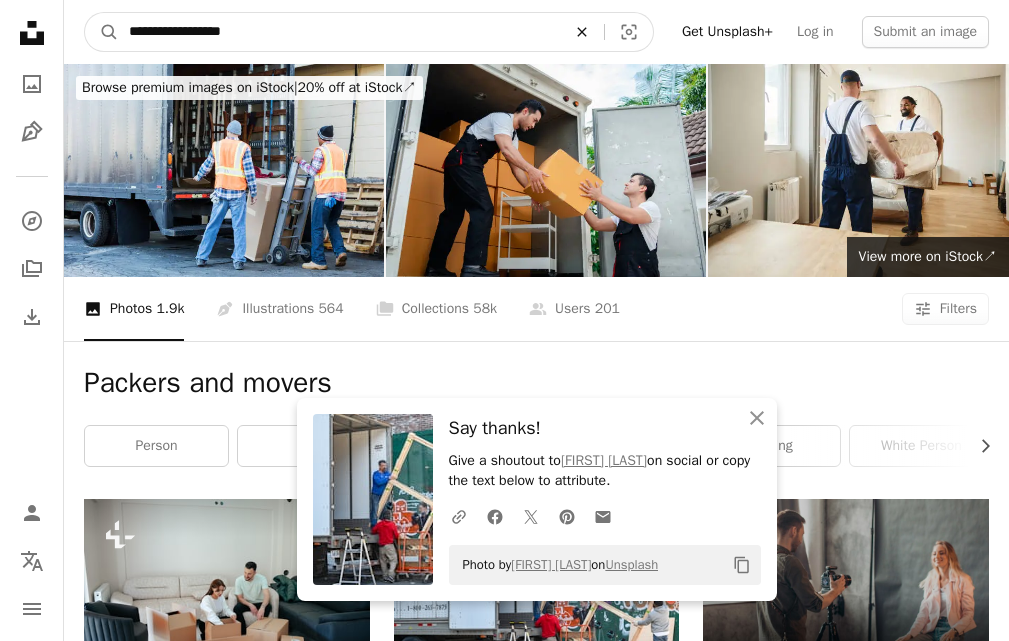 click 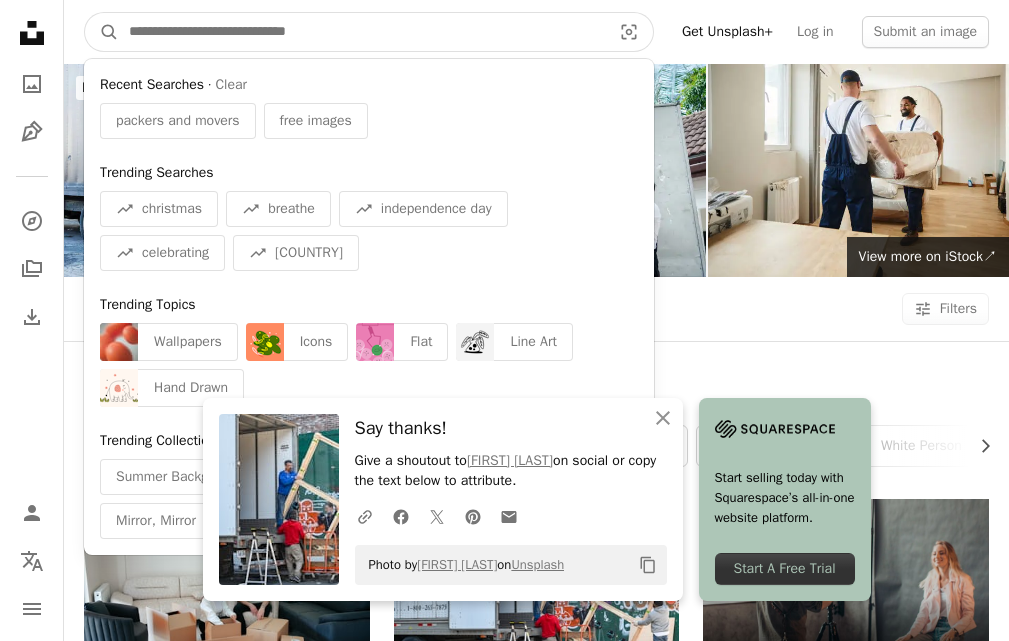 paste on "**********" 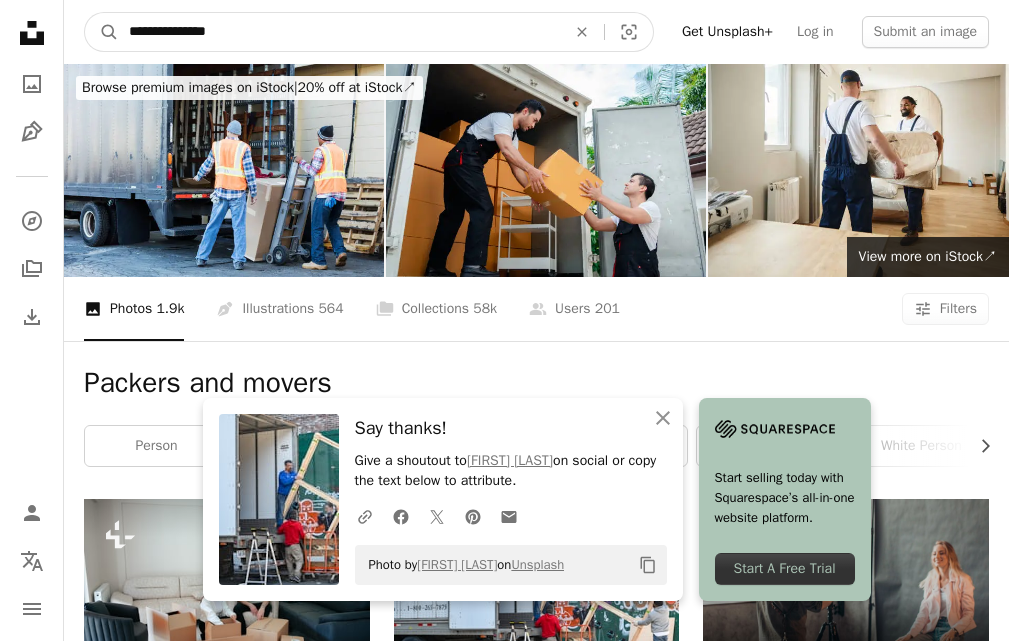 type on "**********" 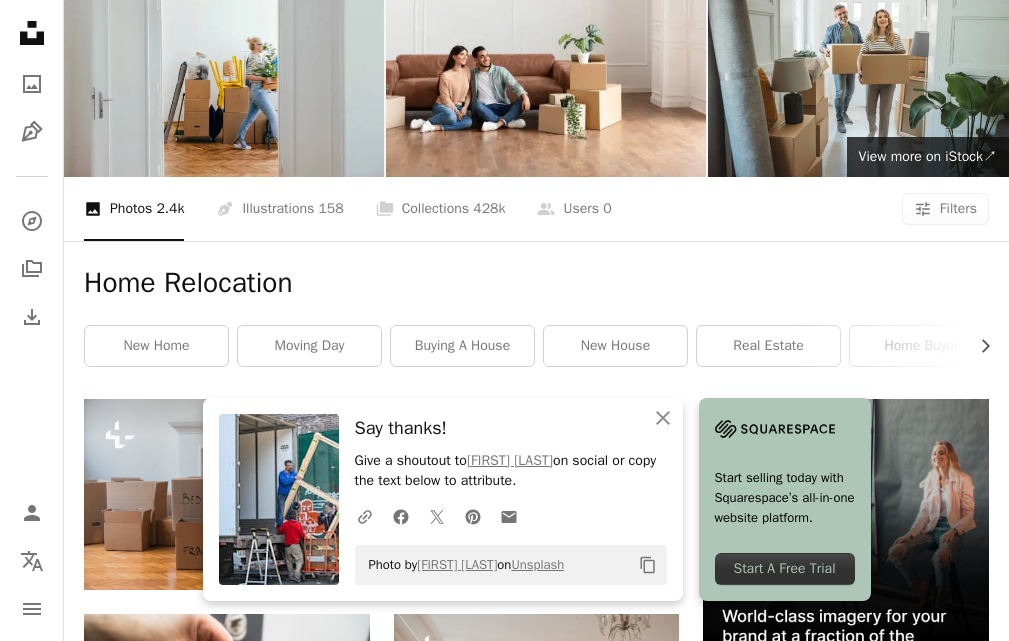 scroll, scrollTop: 200, scrollLeft: 0, axis: vertical 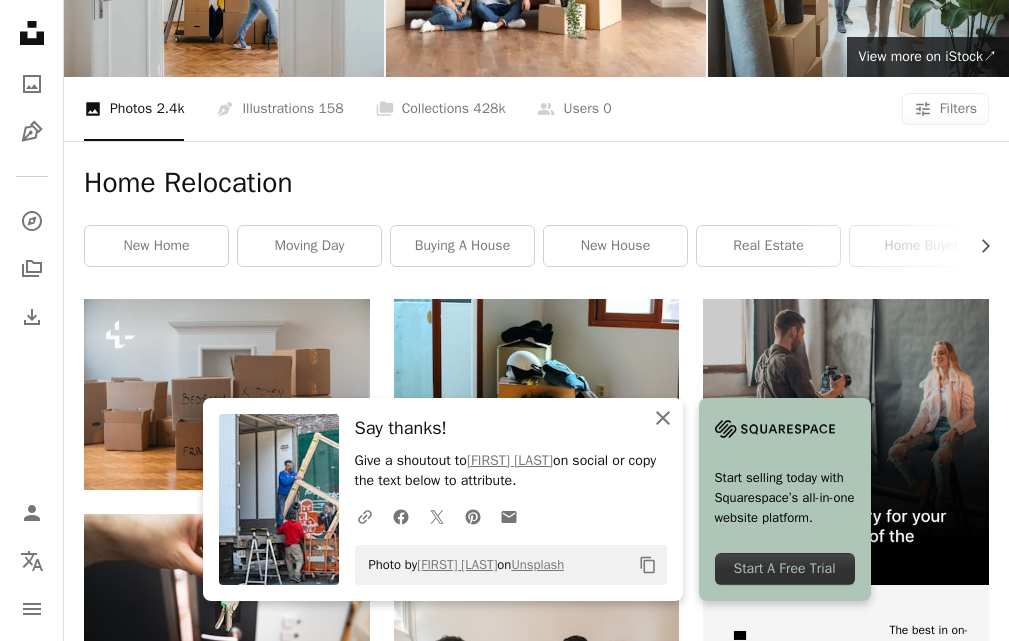 click 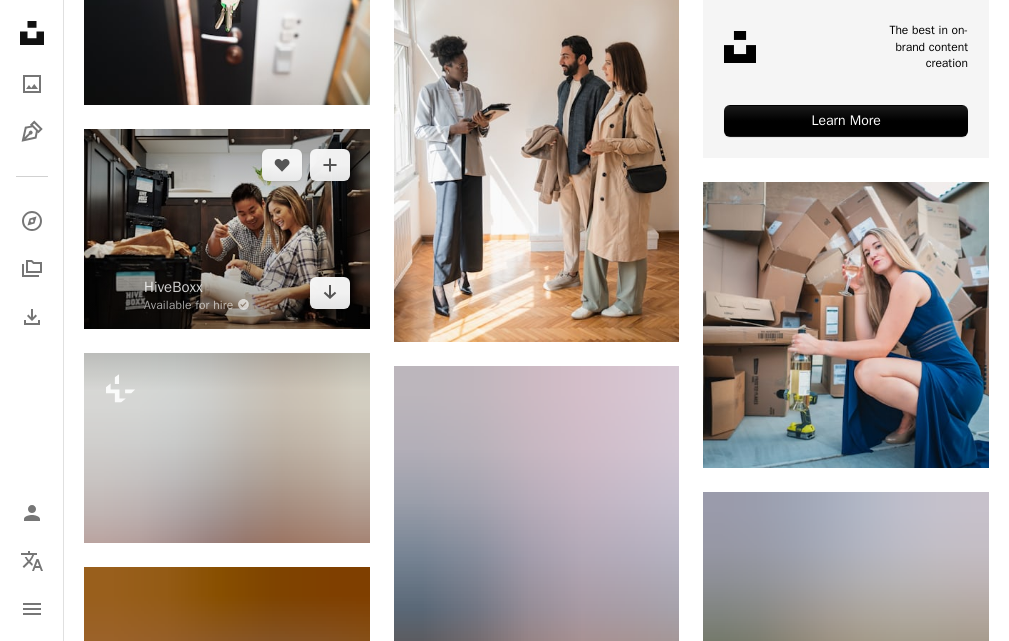 scroll, scrollTop: 700, scrollLeft: 0, axis: vertical 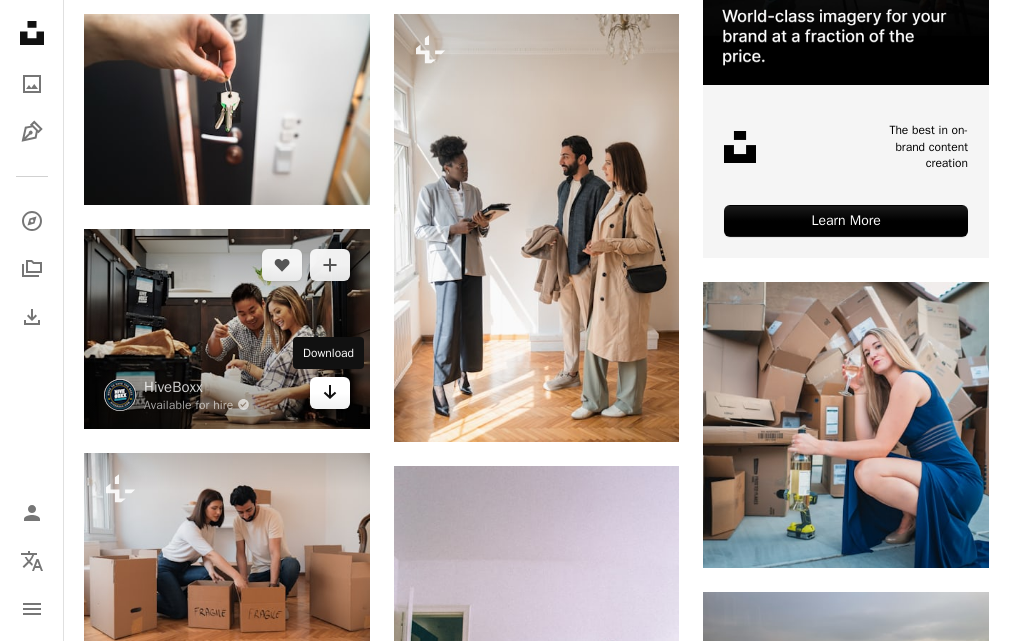 click on "Arrow pointing down" at bounding box center (330, 393) 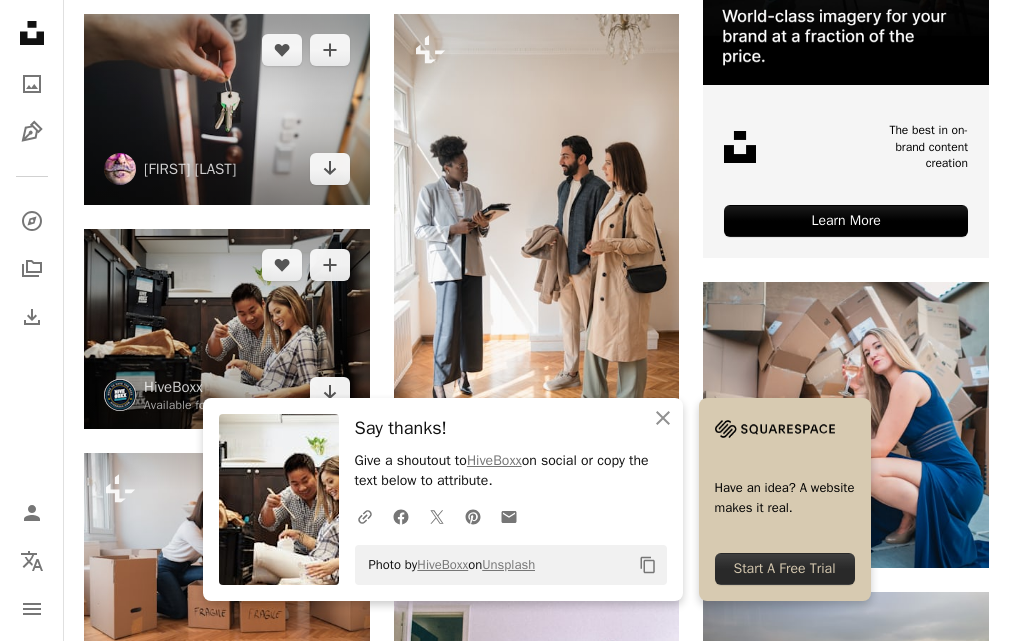 scroll, scrollTop: 0, scrollLeft: 0, axis: both 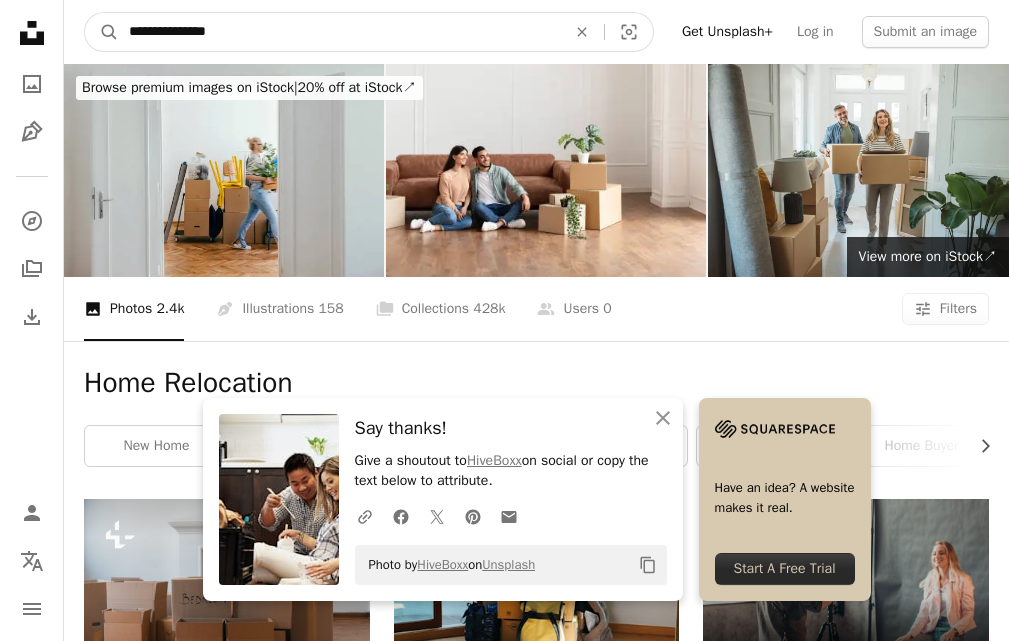 drag, startPoint x: 19, startPoint y: 32, endPoint x: 0, endPoint y: 32, distance: 19 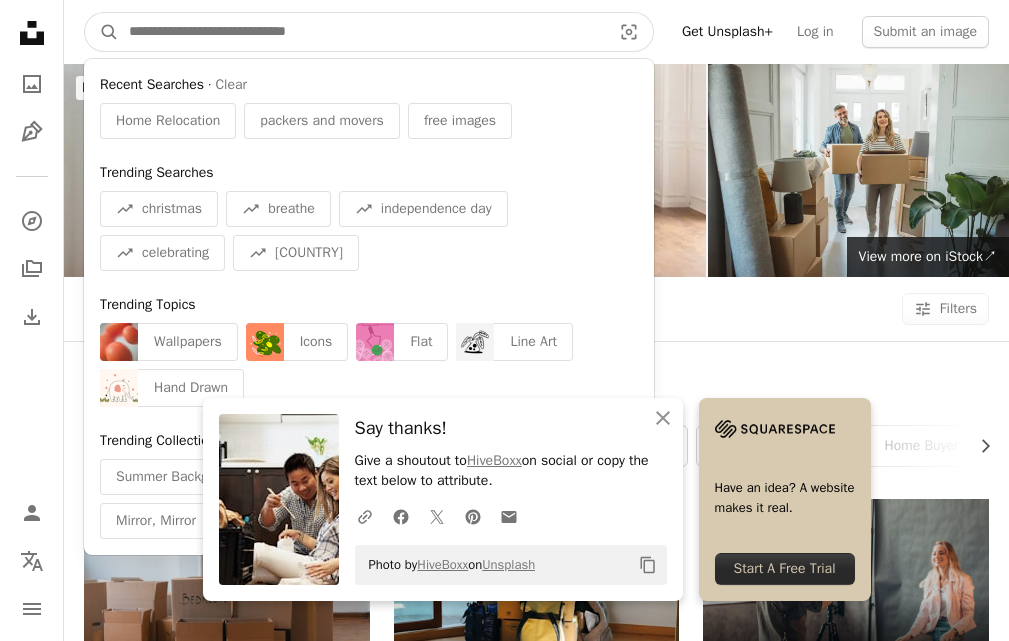 paste on "**********" 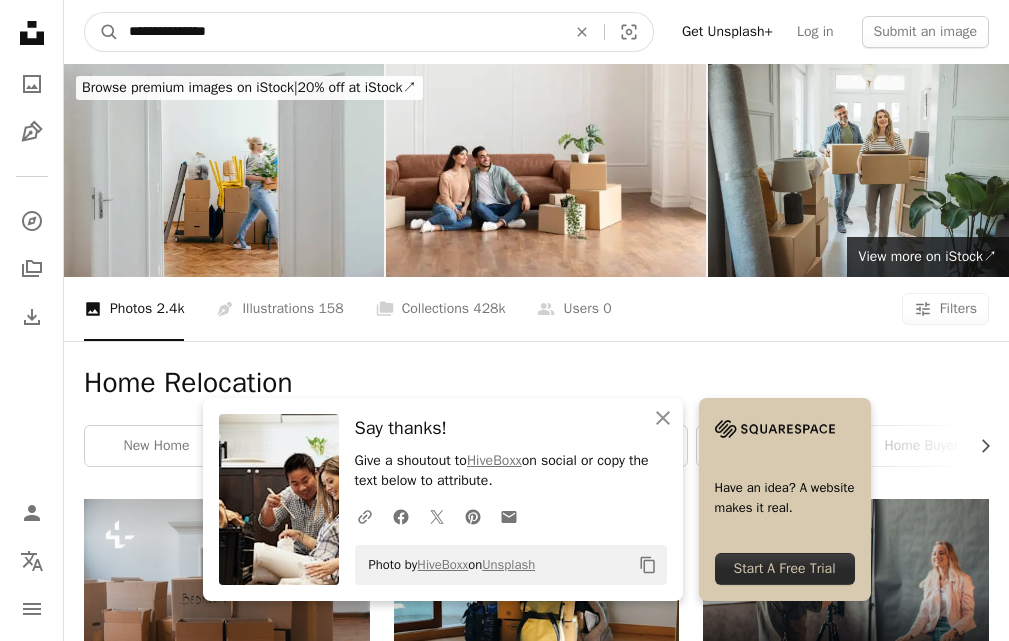 type on "**********" 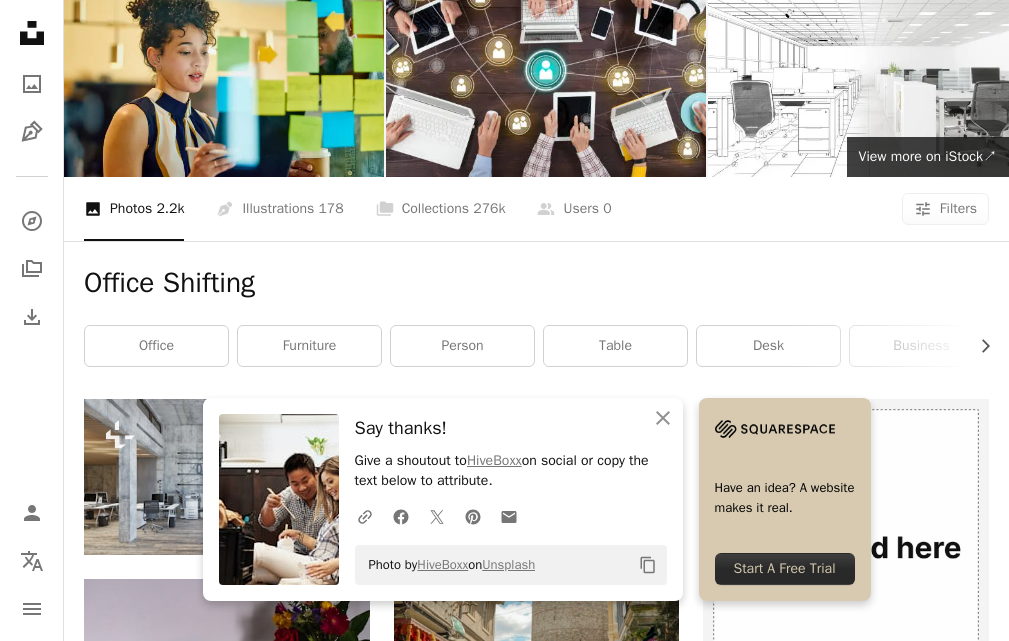scroll, scrollTop: 200, scrollLeft: 0, axis: vertical 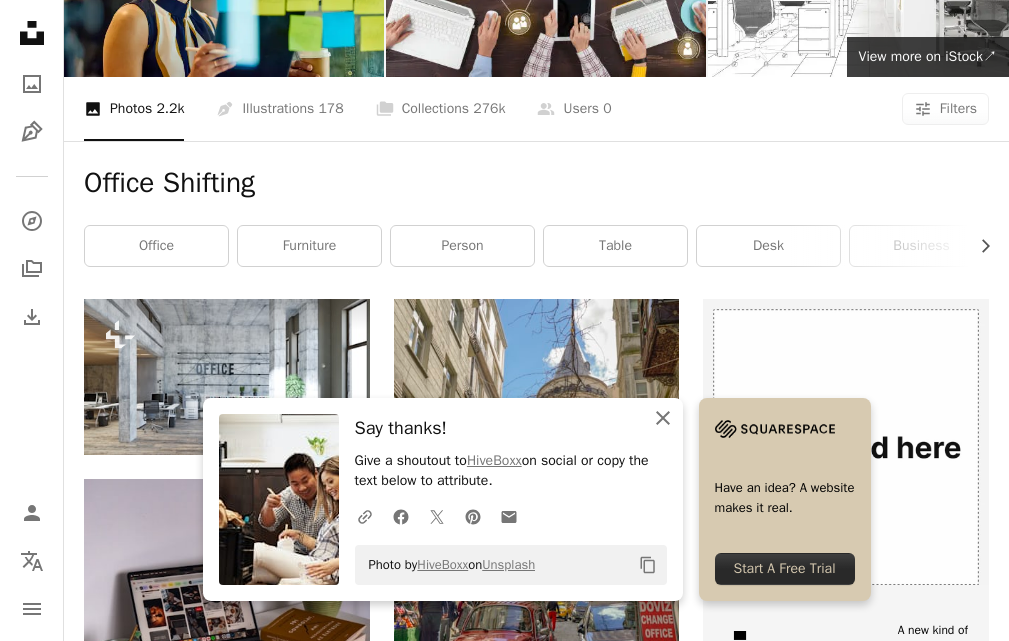 click on "An X shape" 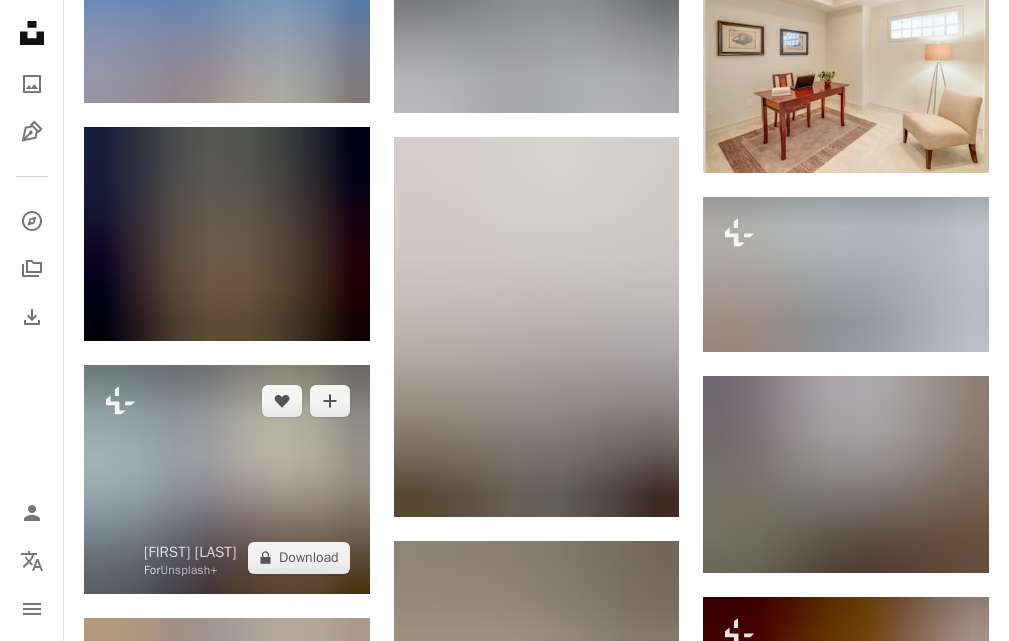 scroll, scrollTop: 1100, scrollLeft: 0, axis: vertical 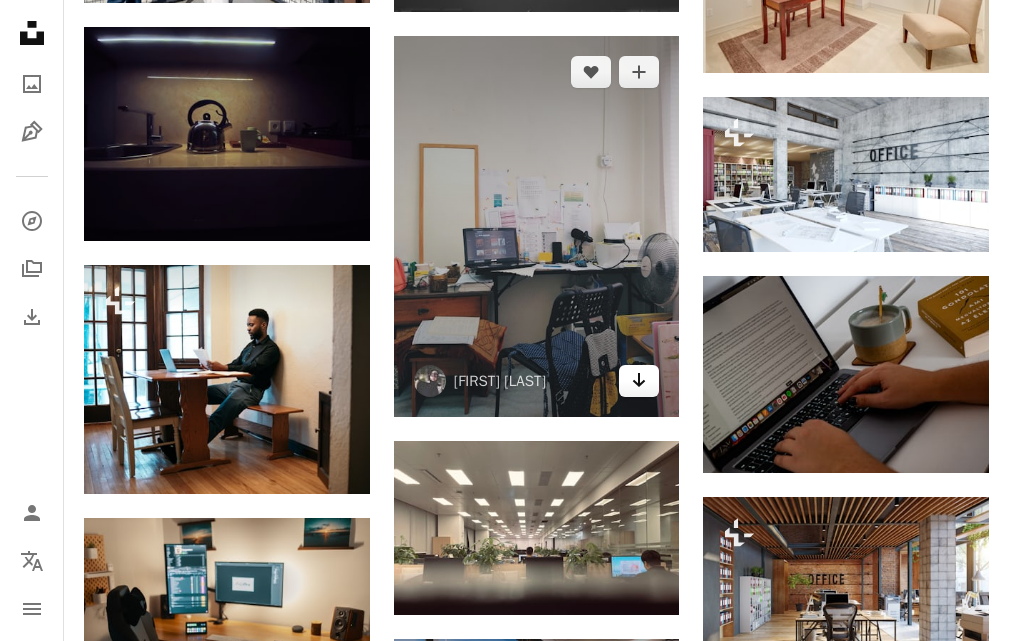 click on "Arrow pointing down" 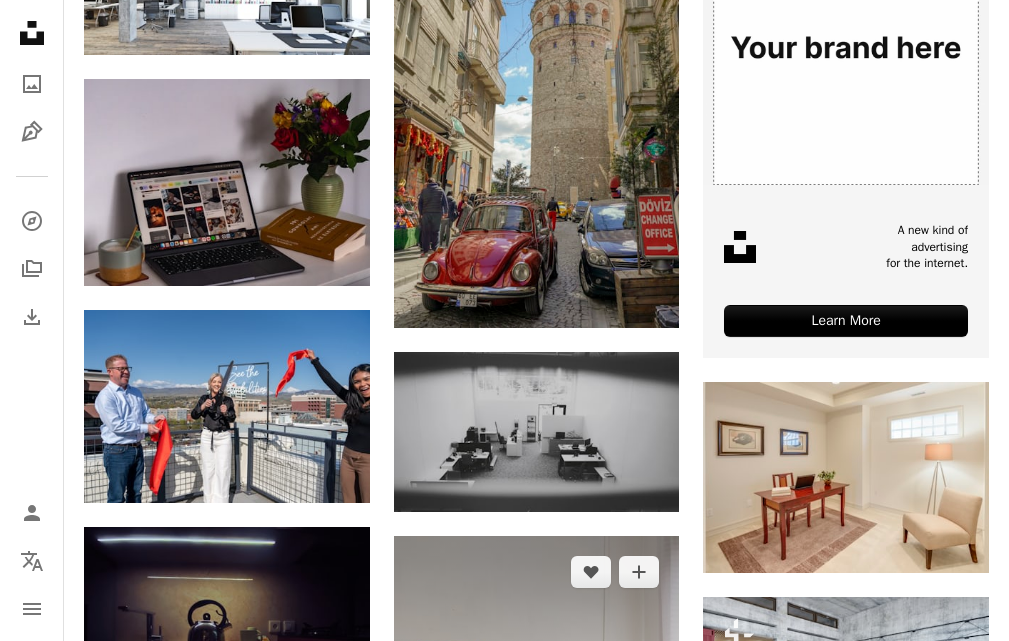scroll, scrollTop: 0, scrollLeft: 0, axis: both 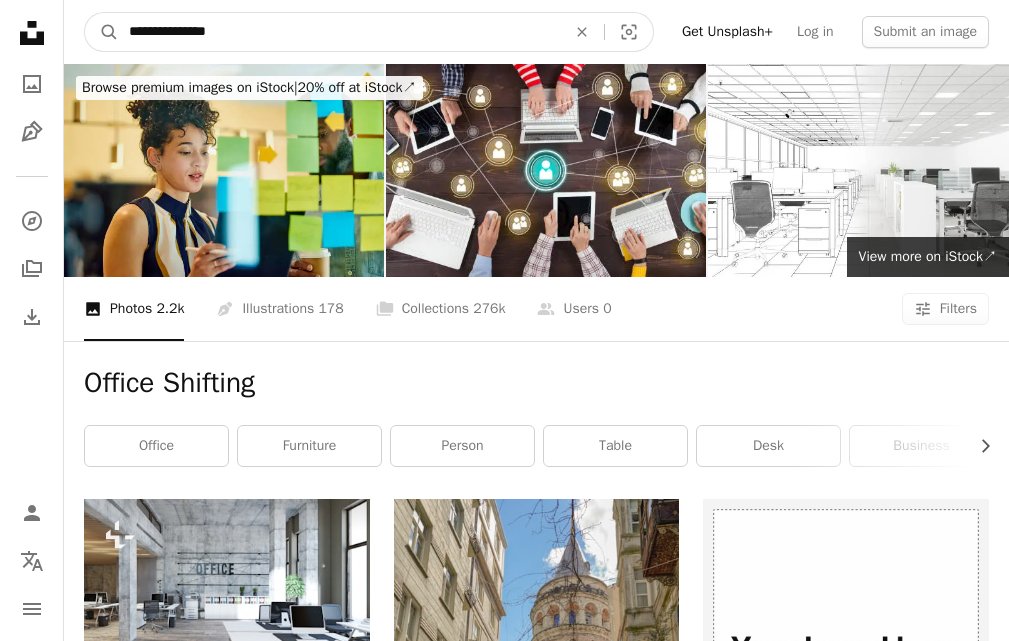 drag, startPoint x: 216, startPoint y: 34, endPoint x: 2, endPoint y: 4, distance: 216.09258 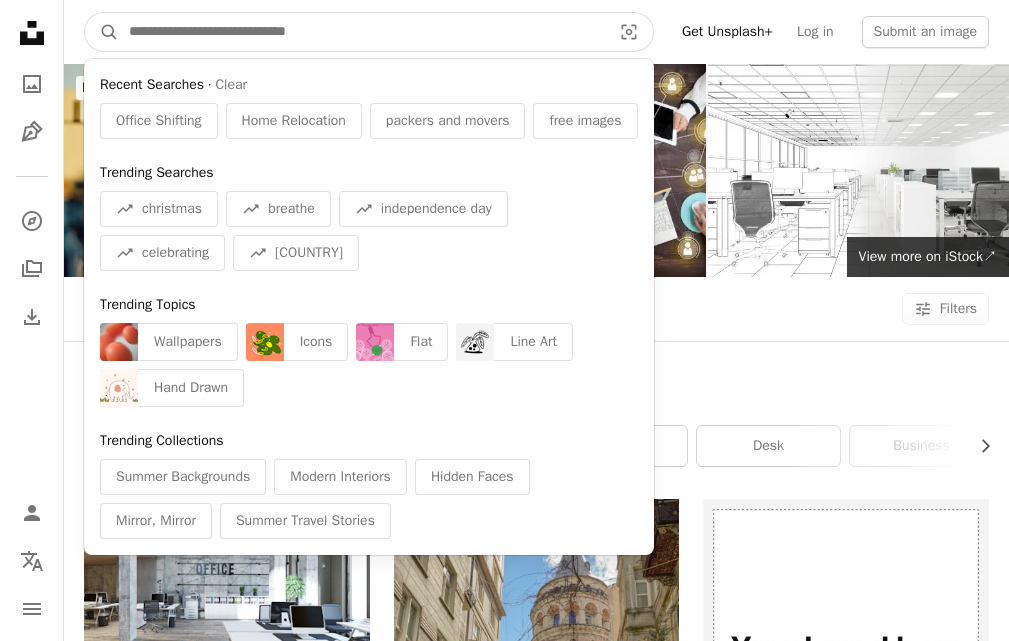 paste on "**********" 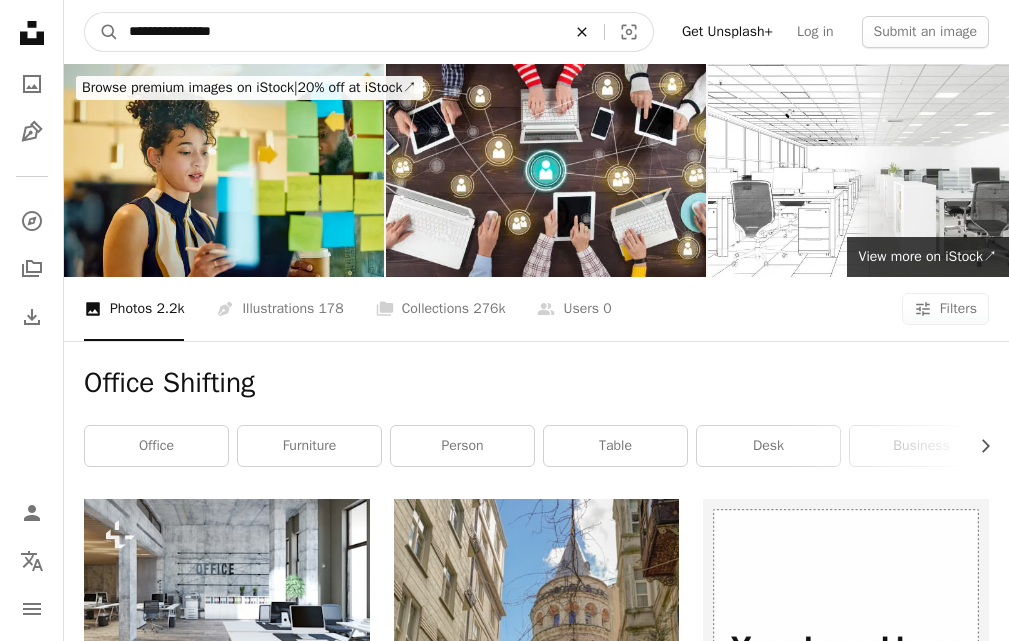 type on "**********" 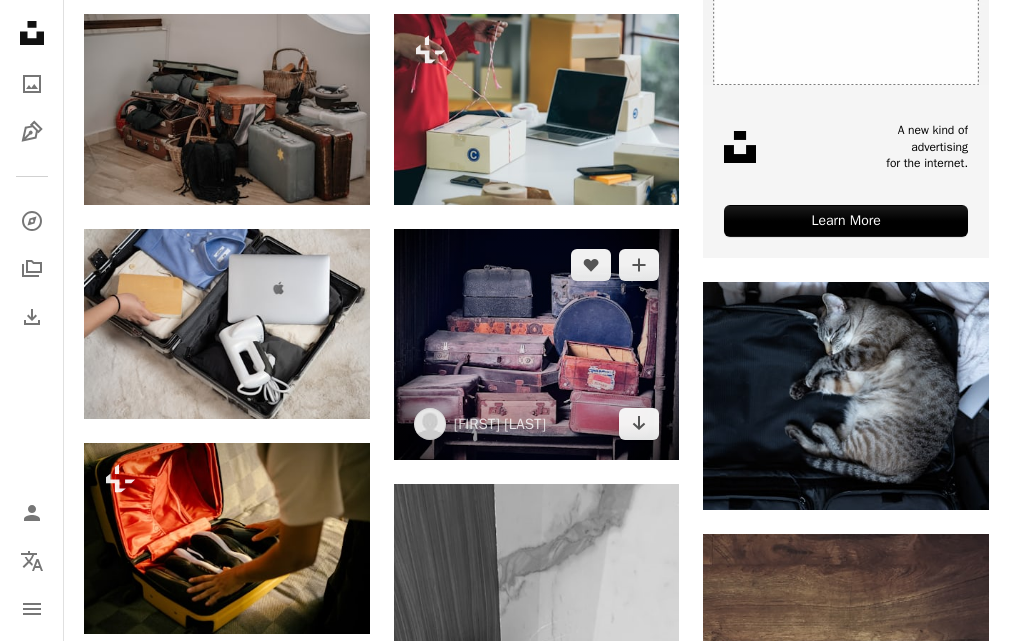 scroll, scrollTop: 600, scrollLeft: 0, axis: vertical 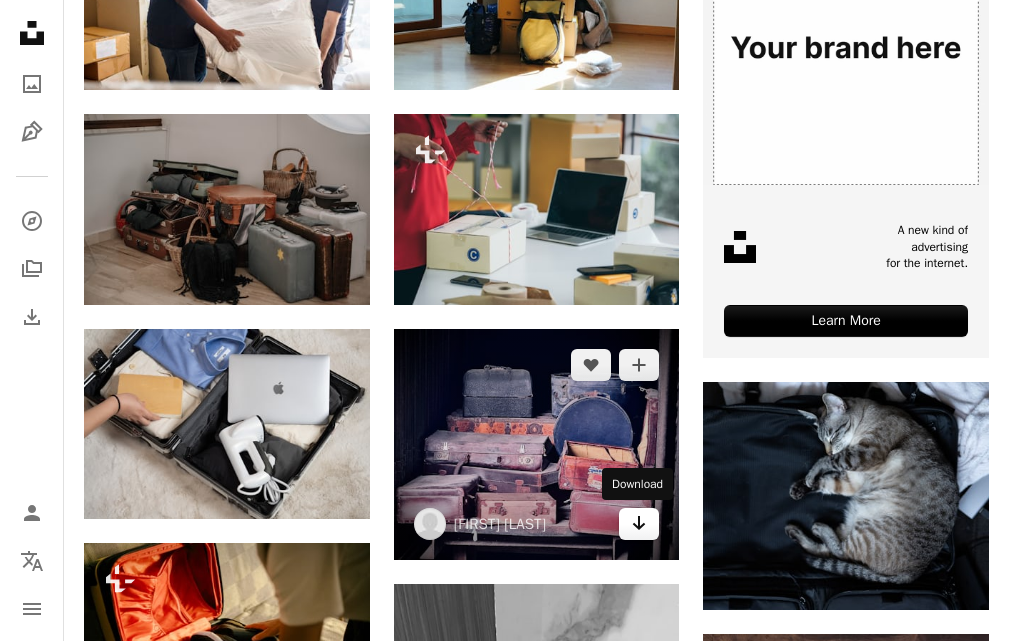 click on "Arrow pointing down" 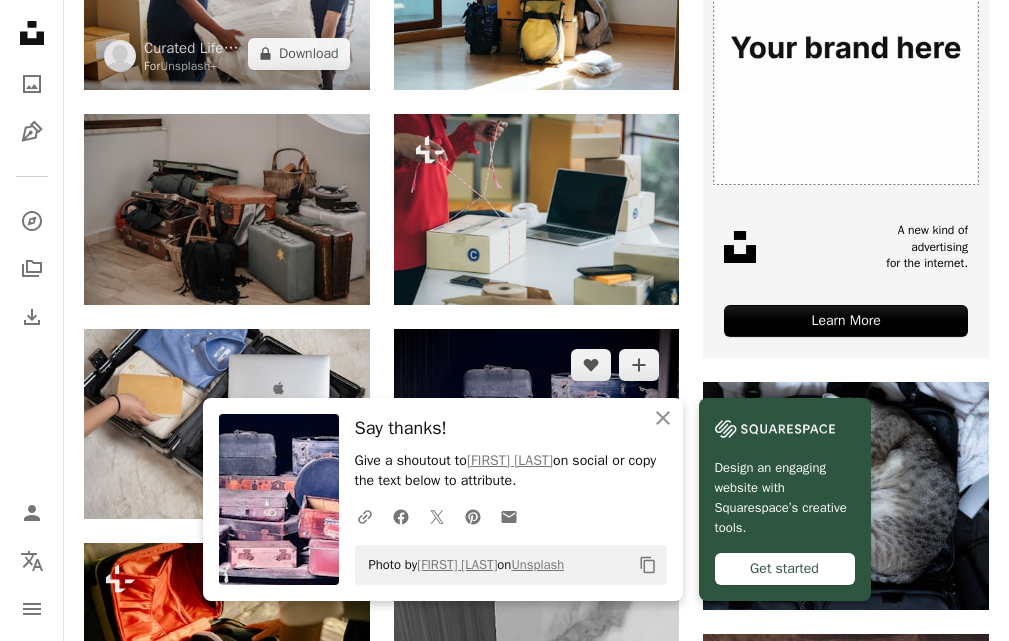scroll, scrollTop: 0, scrollLeft: 0, axis: both 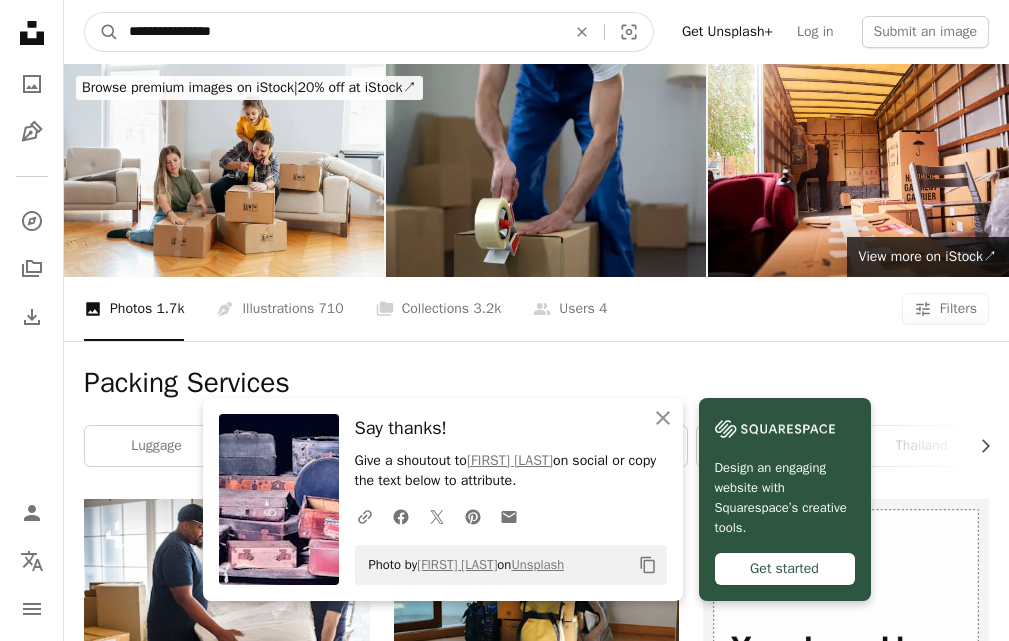 drag, startPoint x: 242, startPoint y: 40, endPoint x: 0, endPoint y: -12, distance: 247.52374 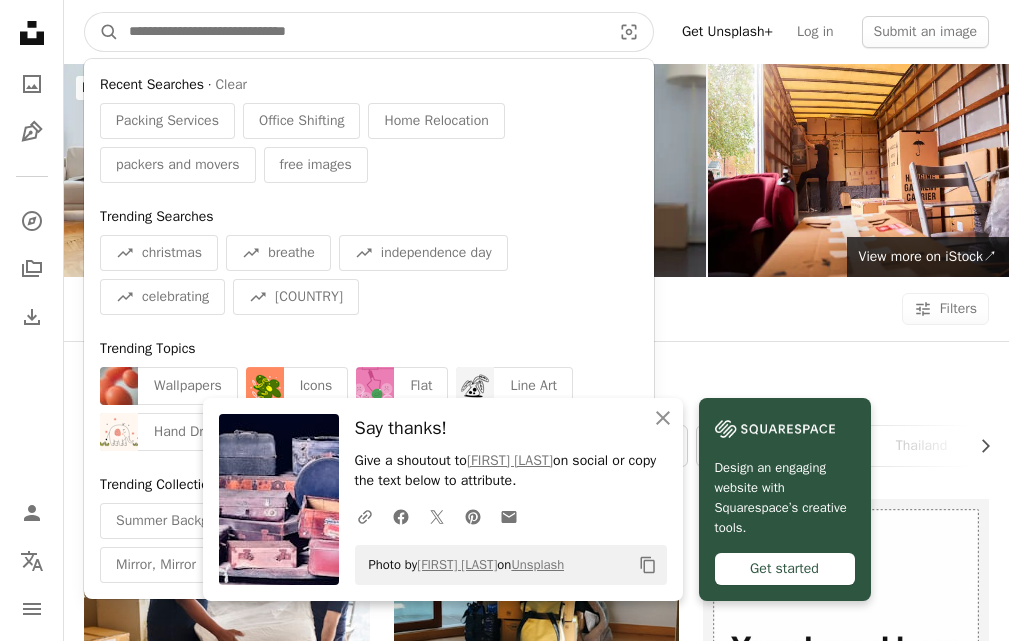 paste on "**********" 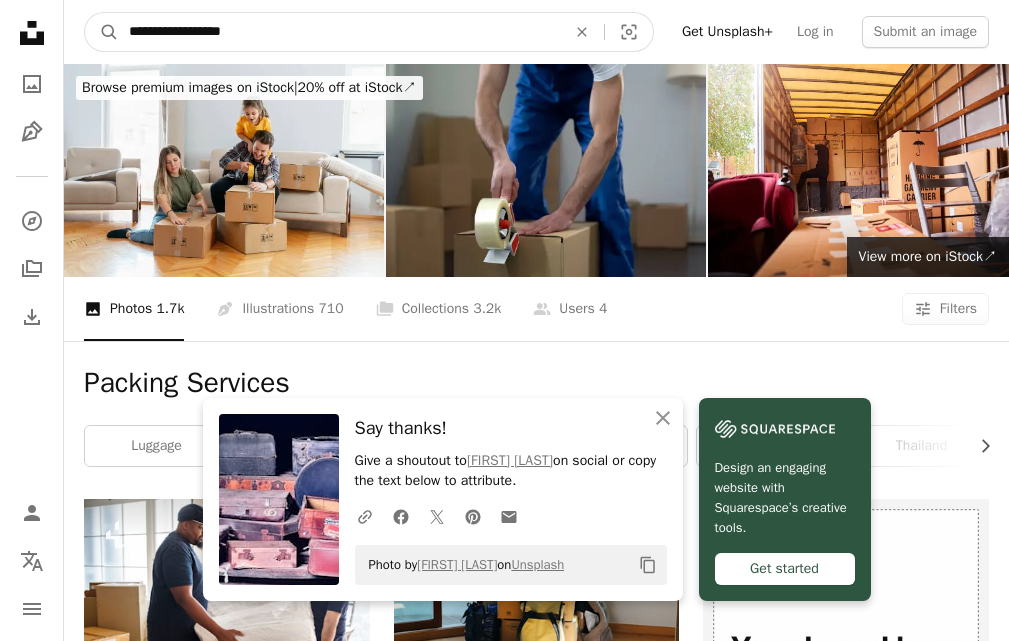 type on "**********" 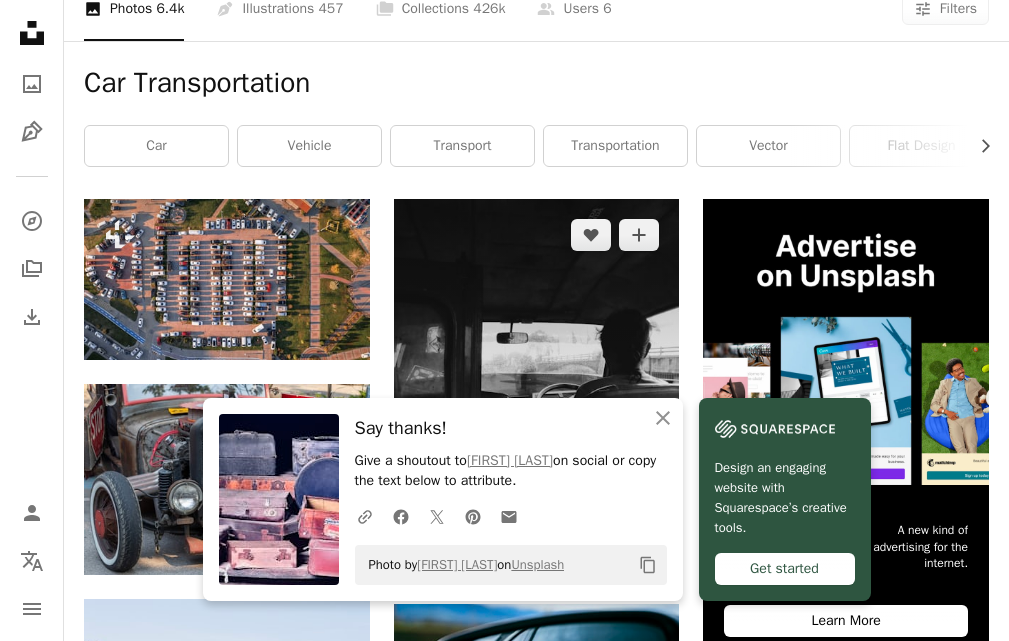 scroll, scrollTop: 400, scrollLeft: 0, axis: vertical 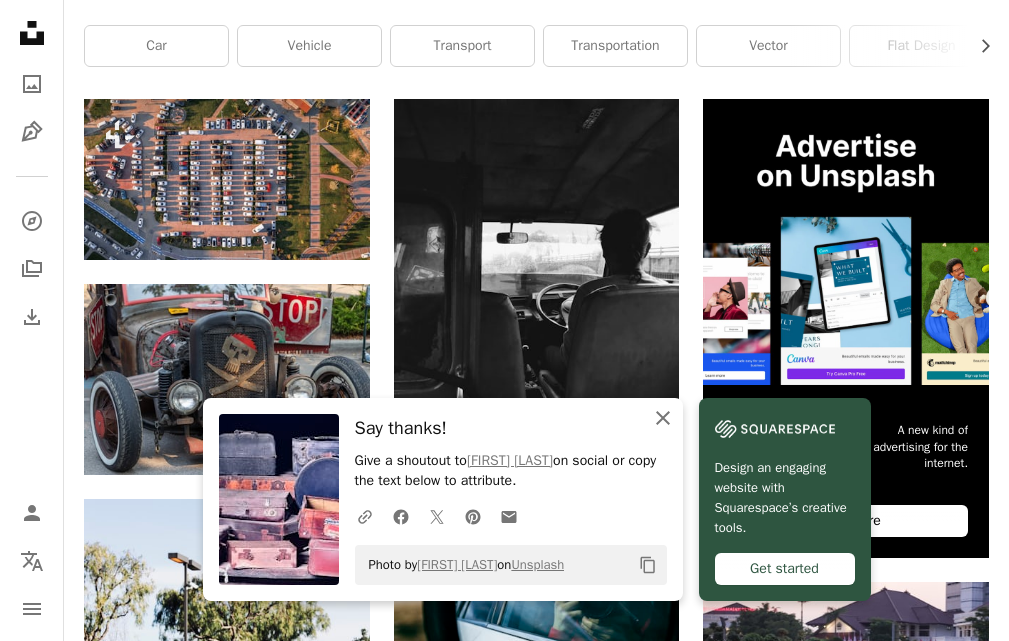 click on "An X shape" 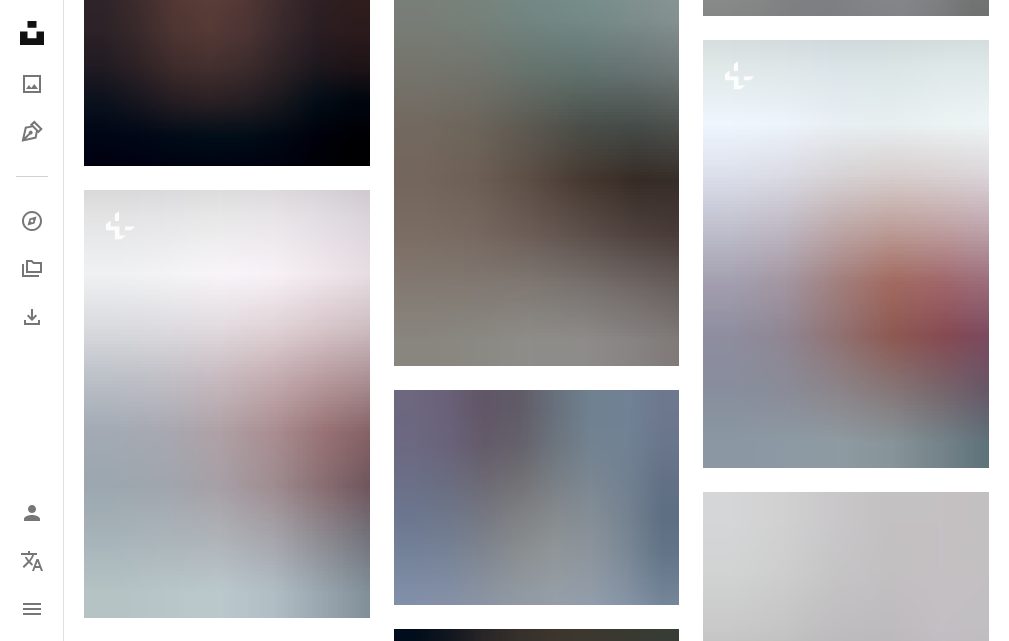 scroll, scrollTop: 1900, scrollLeft: 0, axis: vertical 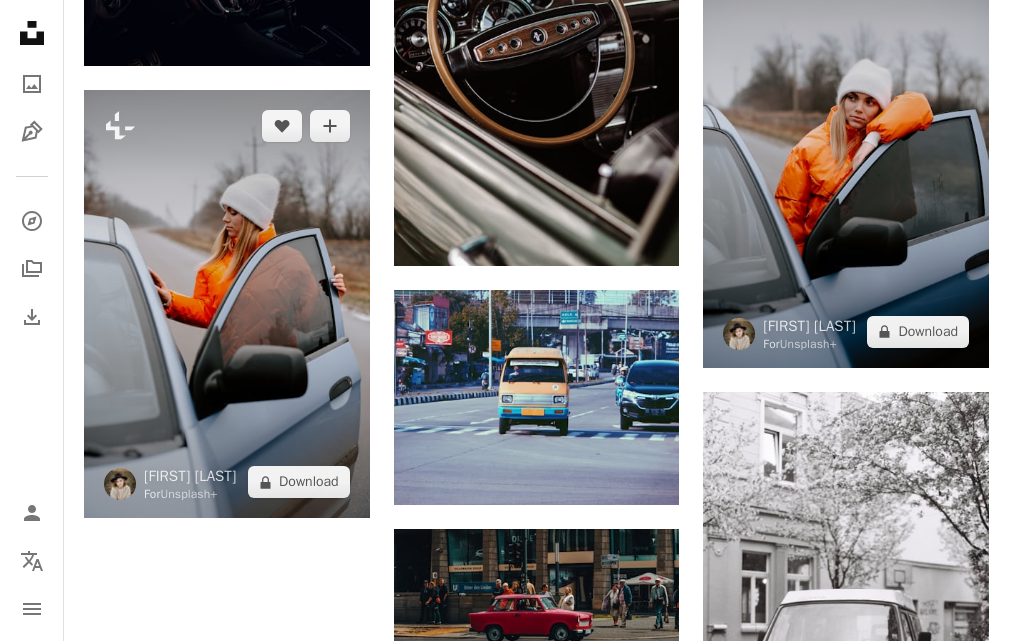 drag, startPoint x: 899, startPoint y: 310, endPoint x: 310, endPoint y: 381, distance: 593.26385 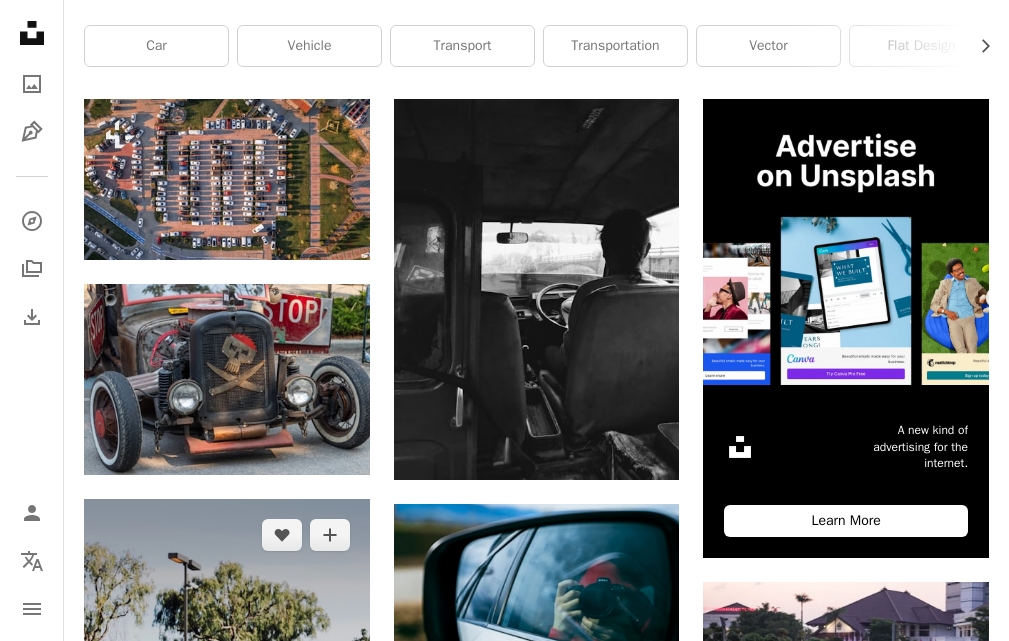 scroll, scrollTop: 700, scrollLeft: 0, axis: vertical 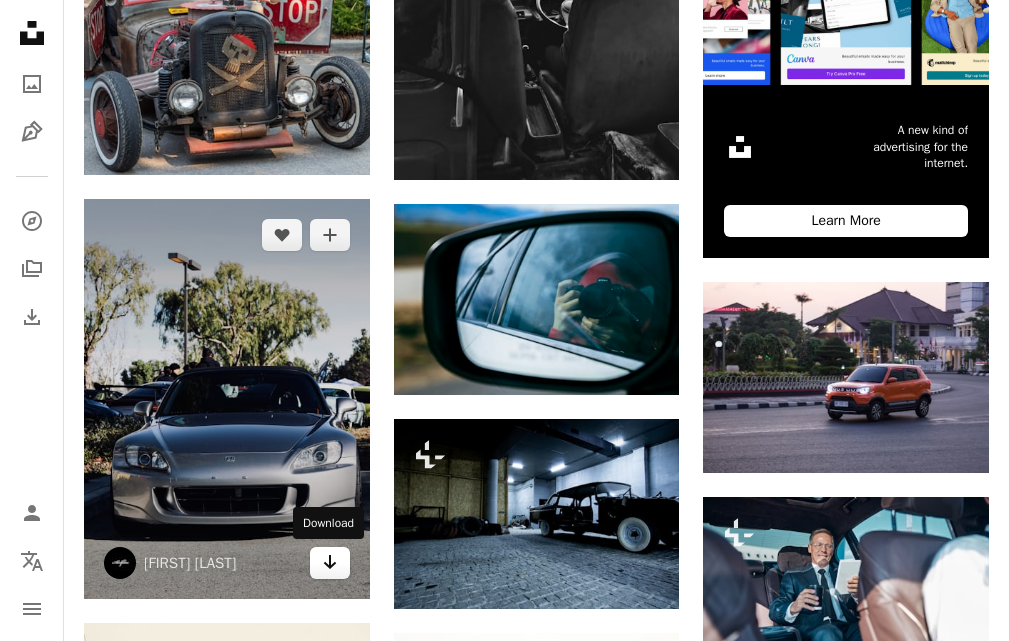 click on "Arrow pointing down" 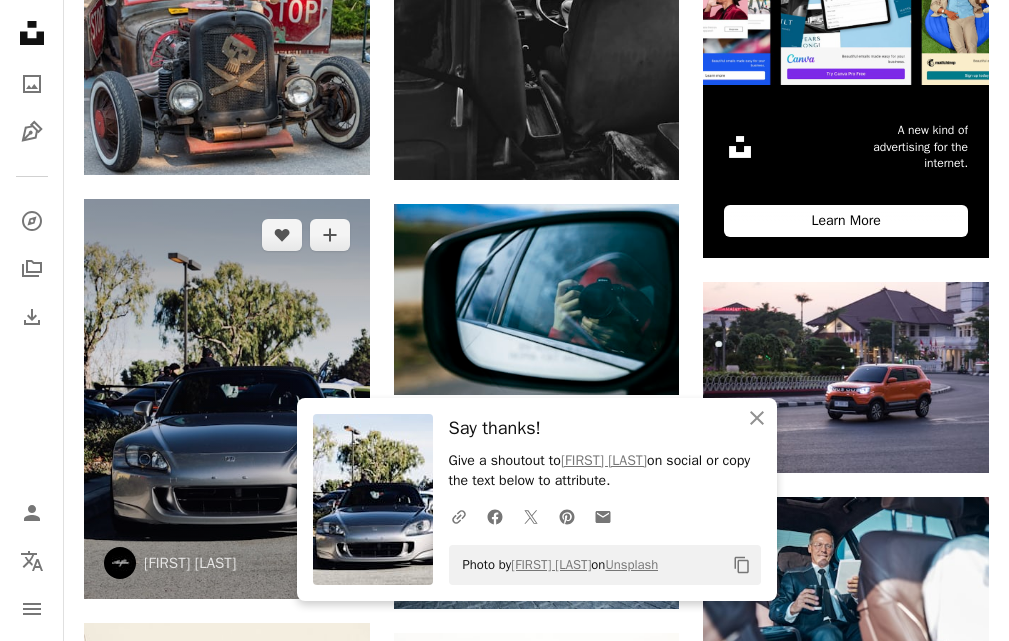 scroll, scrollTop: 0, scrollLeft: 0, axis: both 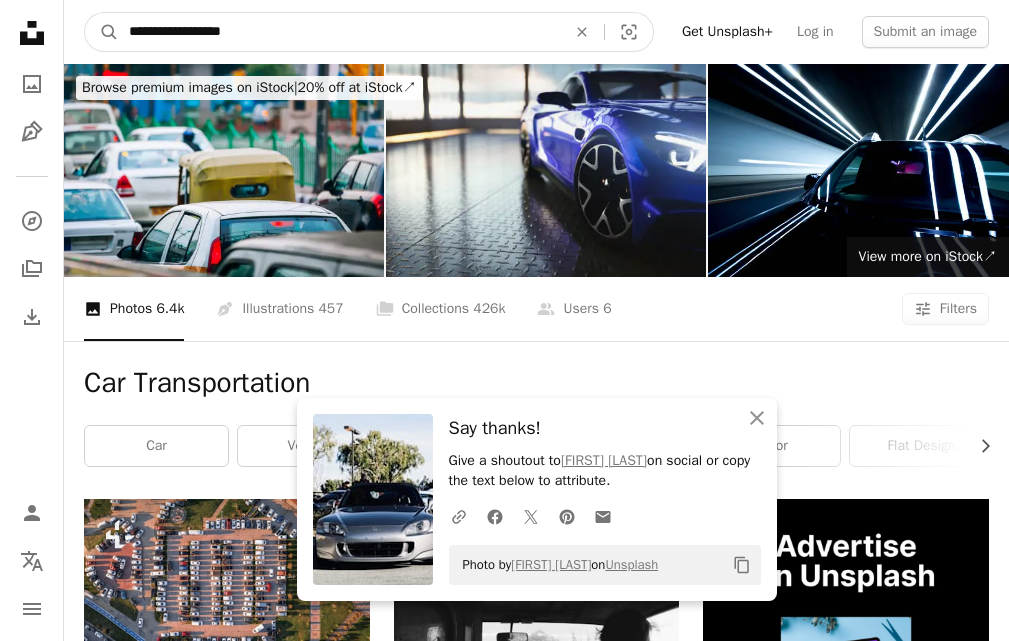 drag, startPoint x: 254, startPoint y: 42, endPoint x: 66, endPoint y: 13, distance: 190.22356 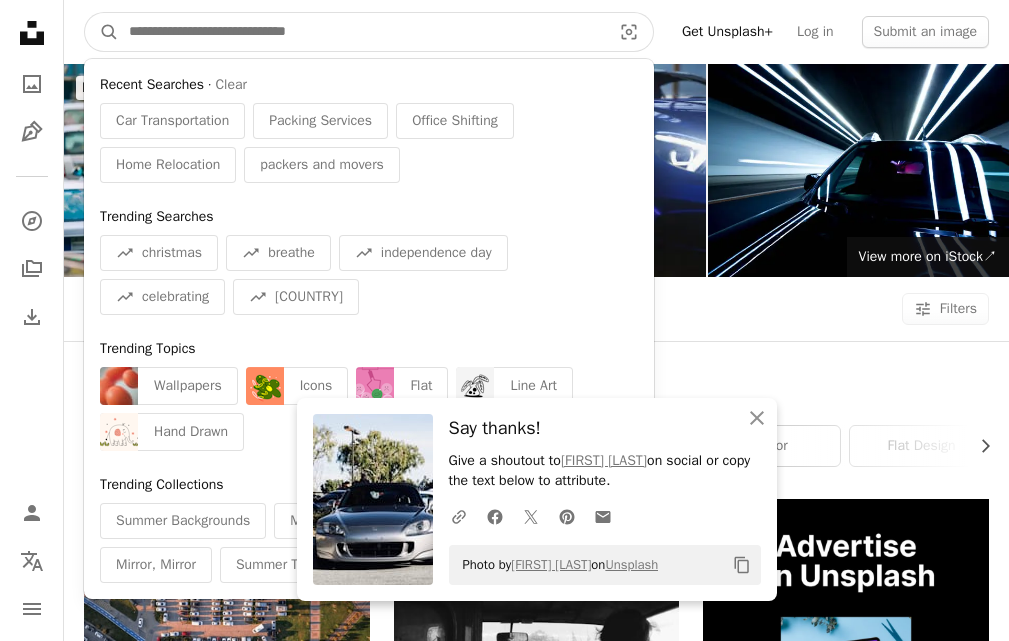 paste on "**********" 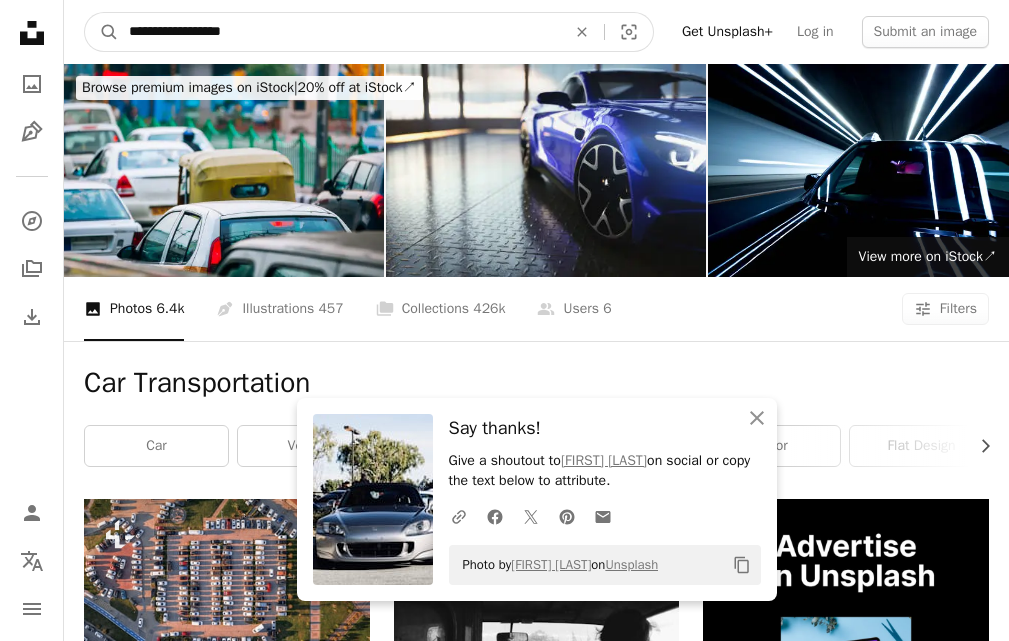 type on "**********" 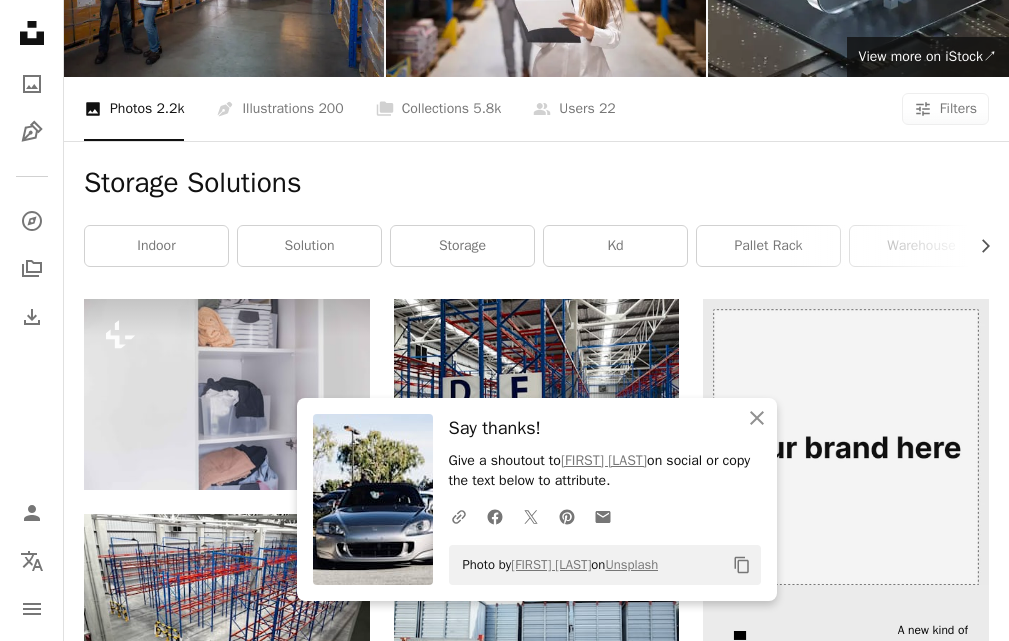 scroll, scrollTop: 300, scrollLeft: 0, axis: vertical 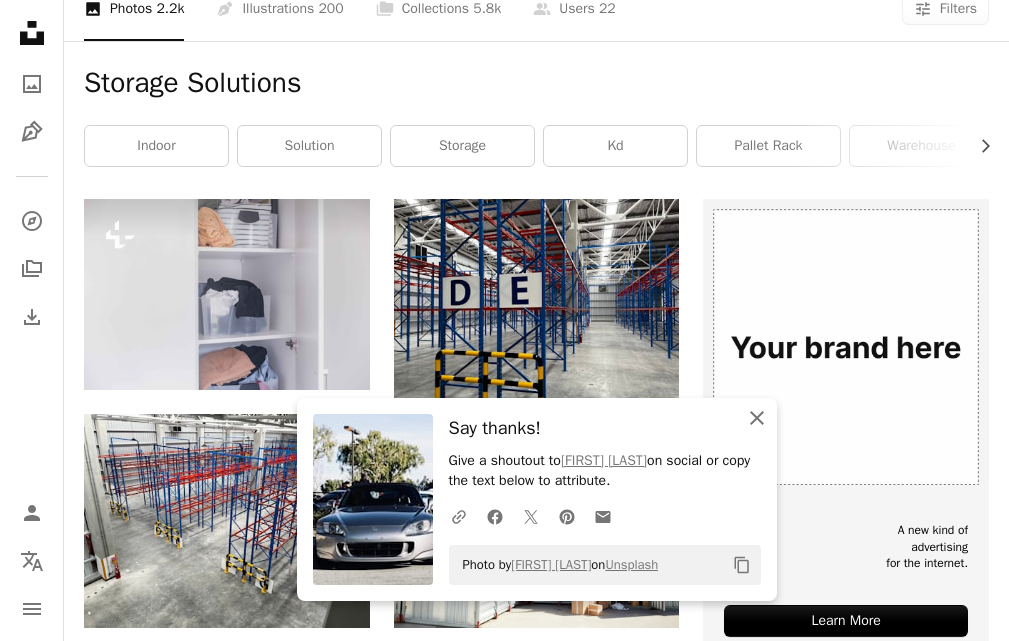 click on "An X shape" 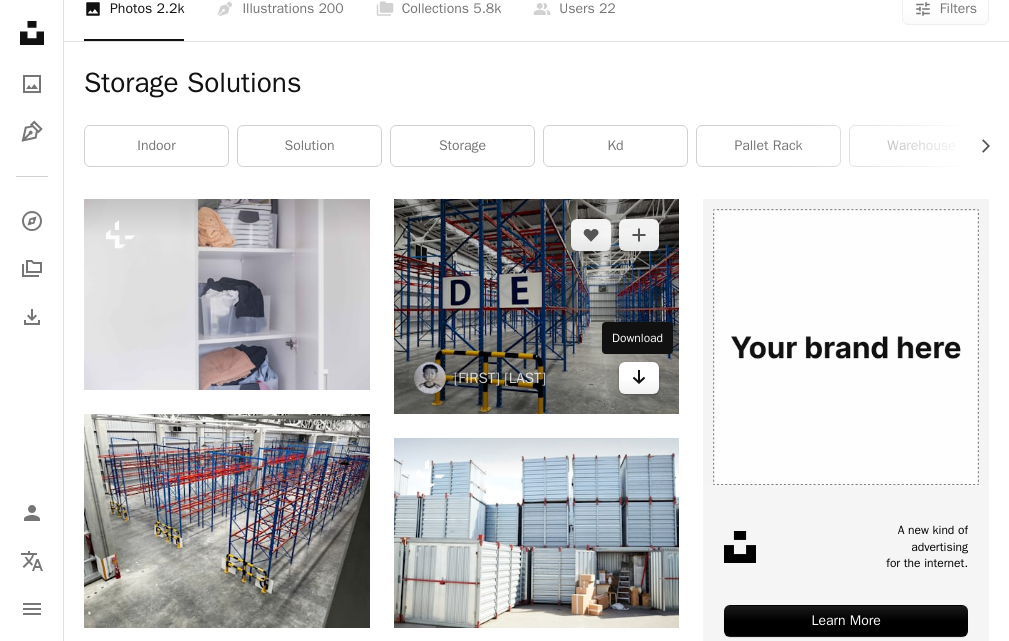 click on "Arrow pointing down" 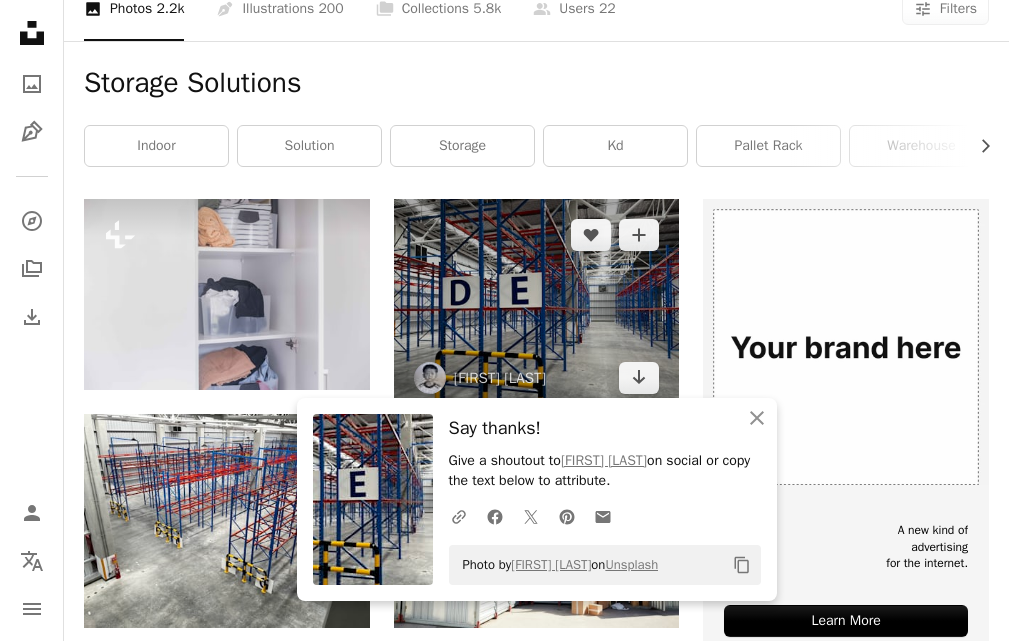 scroll, scrollTop: 0, scrollLeft: 0, axis: both 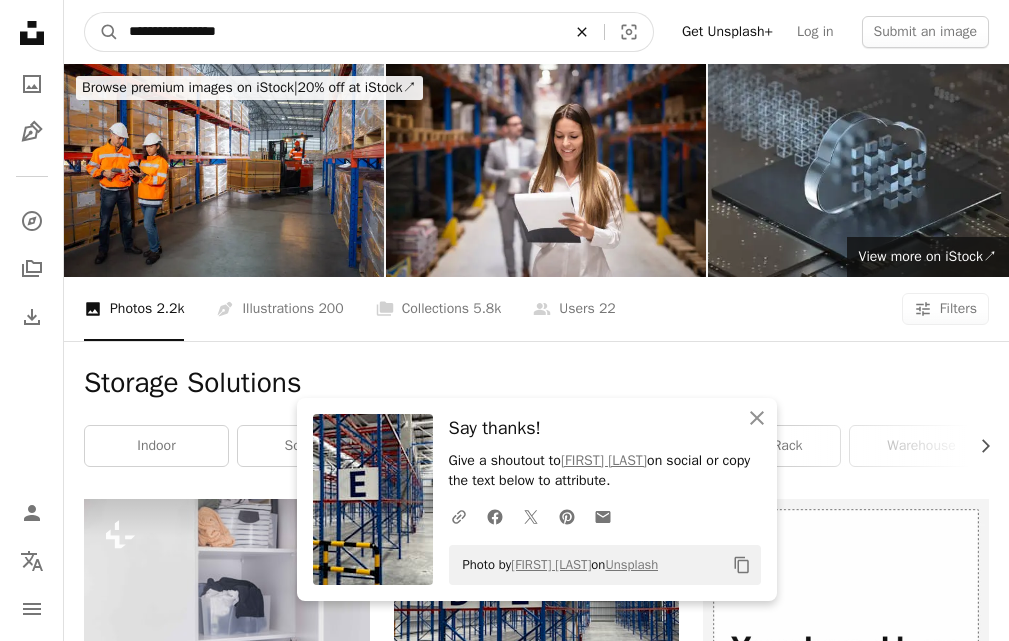 click on "An X shape" 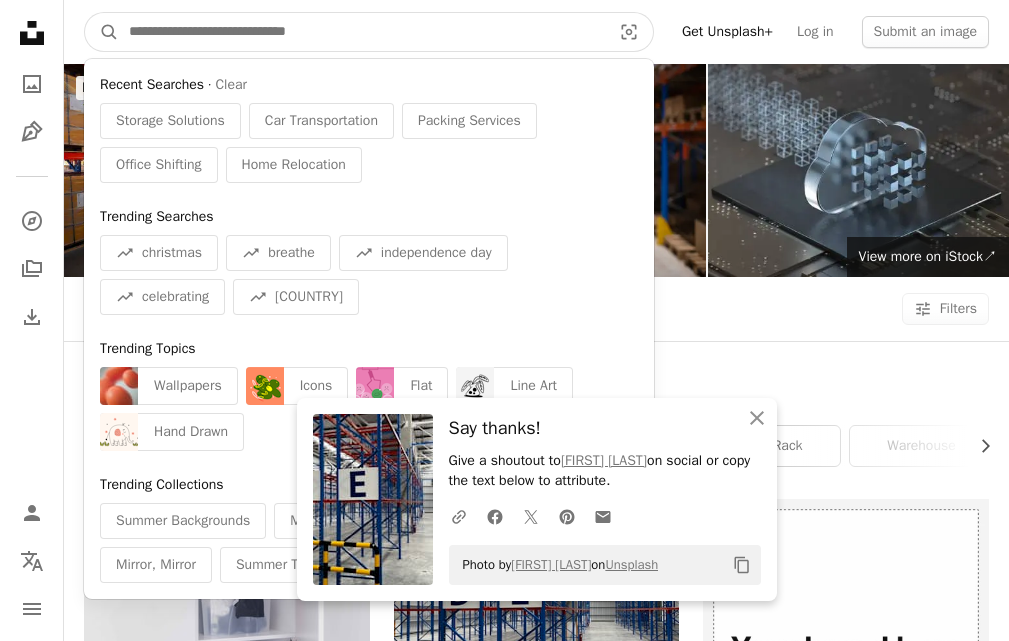 paste on "**********" 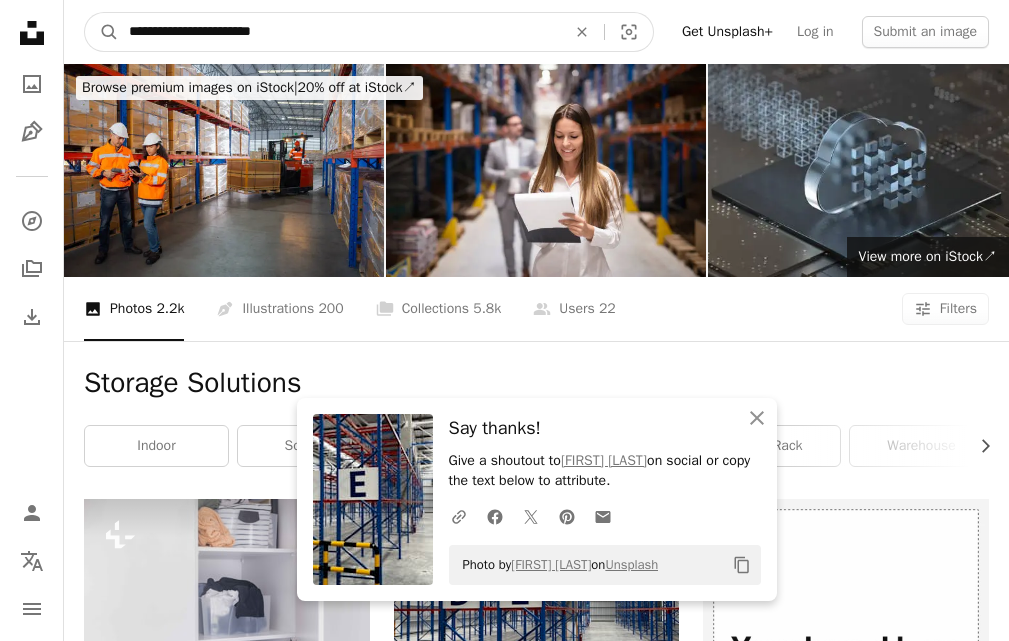 type on "**********" 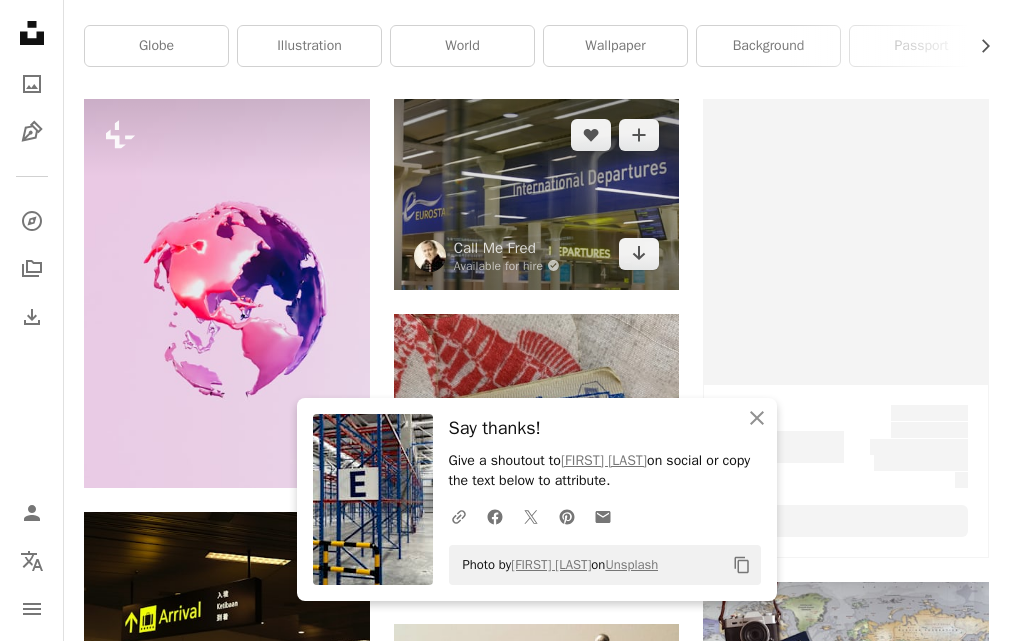 scroll, scrollTop: 300, scrollLeft: 0, axis: vertical 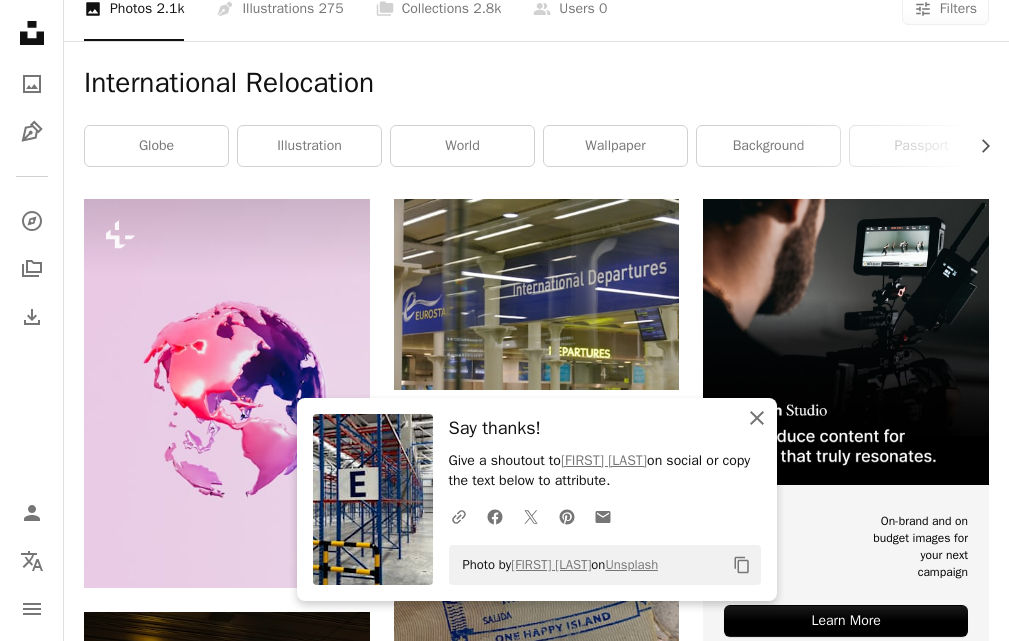 click on "An X shape" 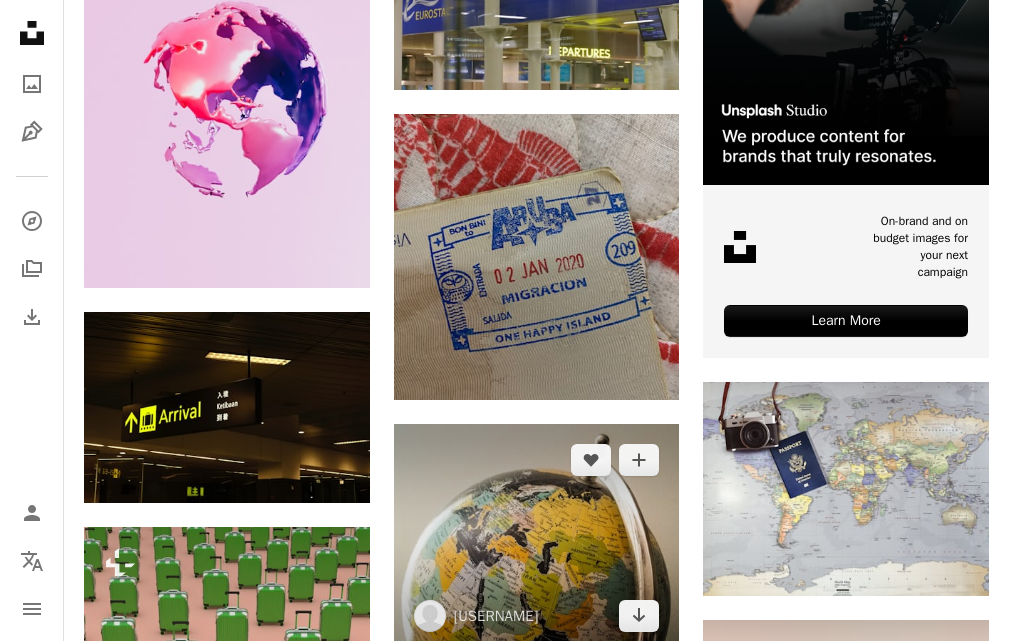 scroll, scrollTop: 800, scrollLeft: 0, axis: vertical 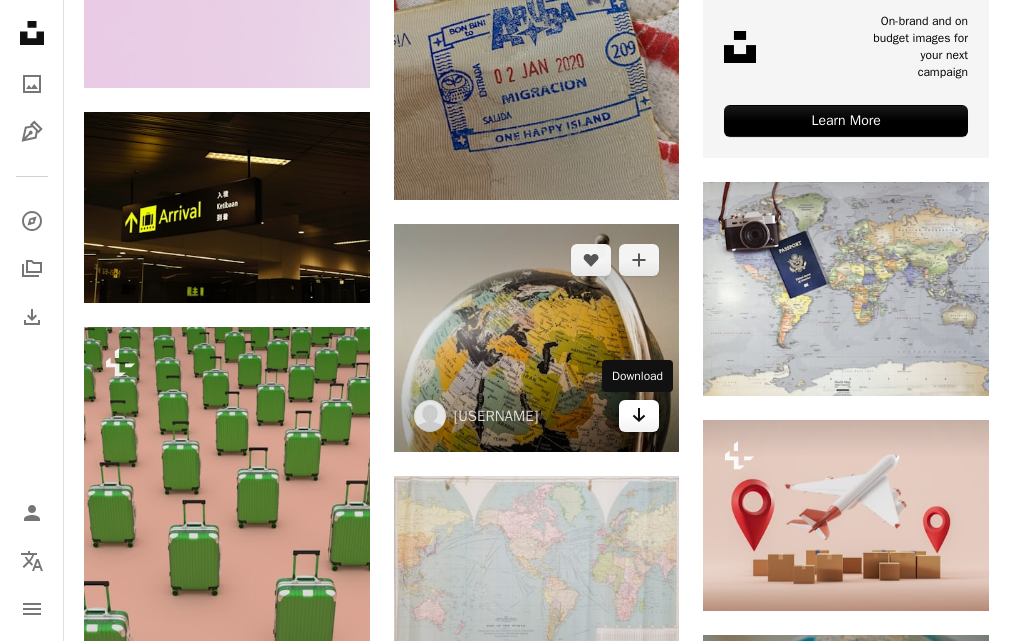 click on "Arrow pointing down" 